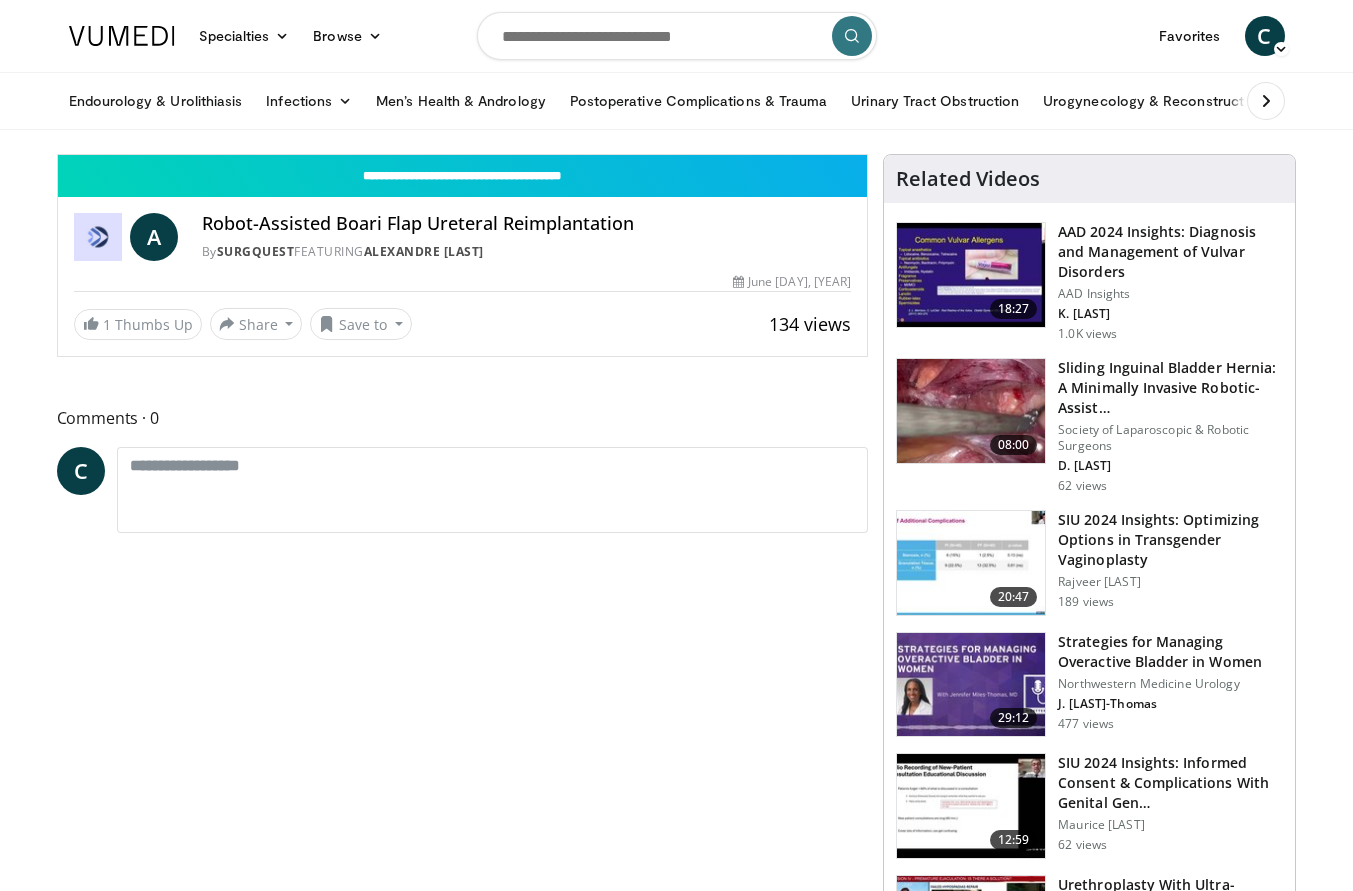 scroll, scrollTop: 0, scrollLeft: 0, axis: both 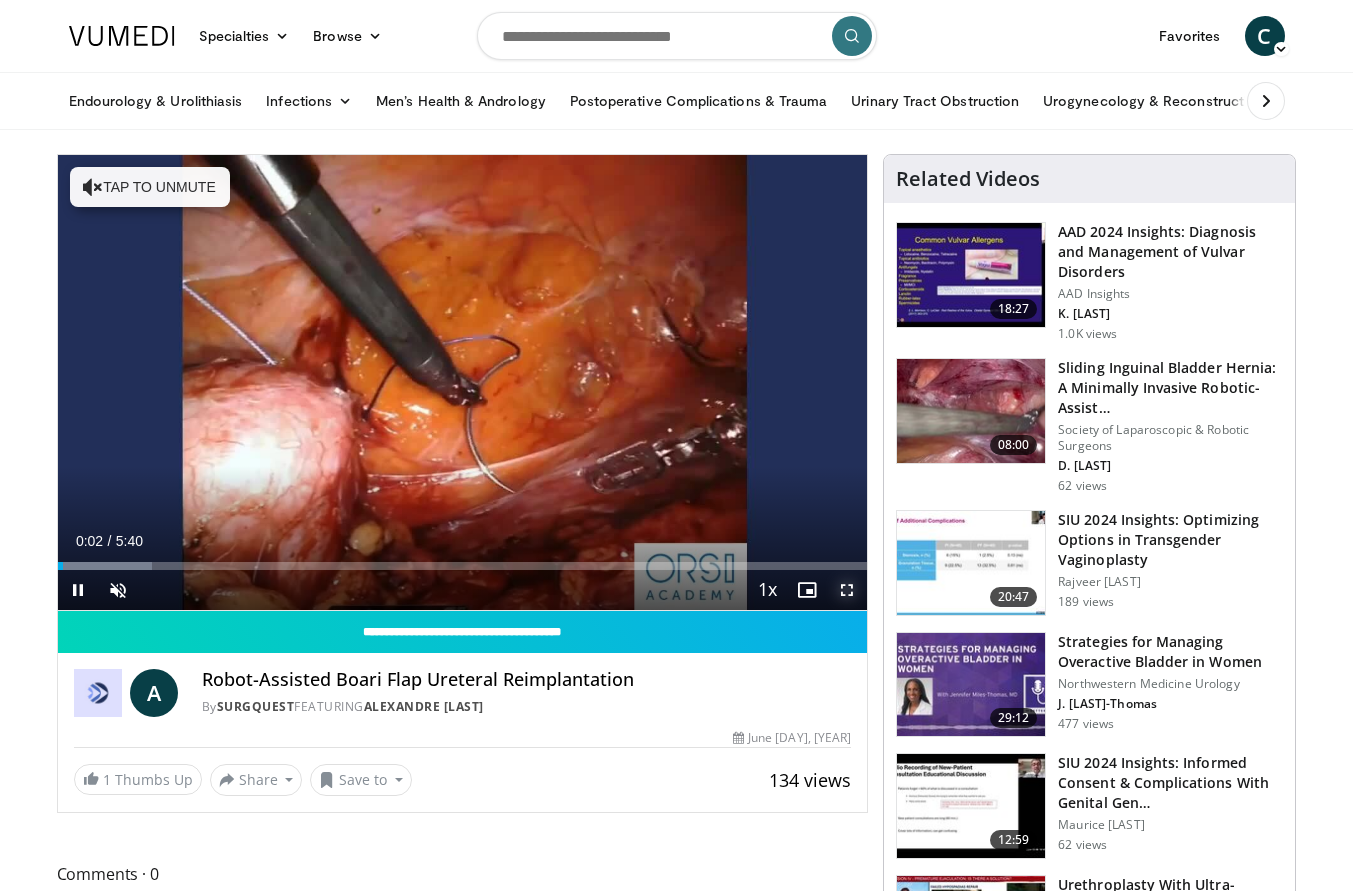 click at bounding box center [847, 590] 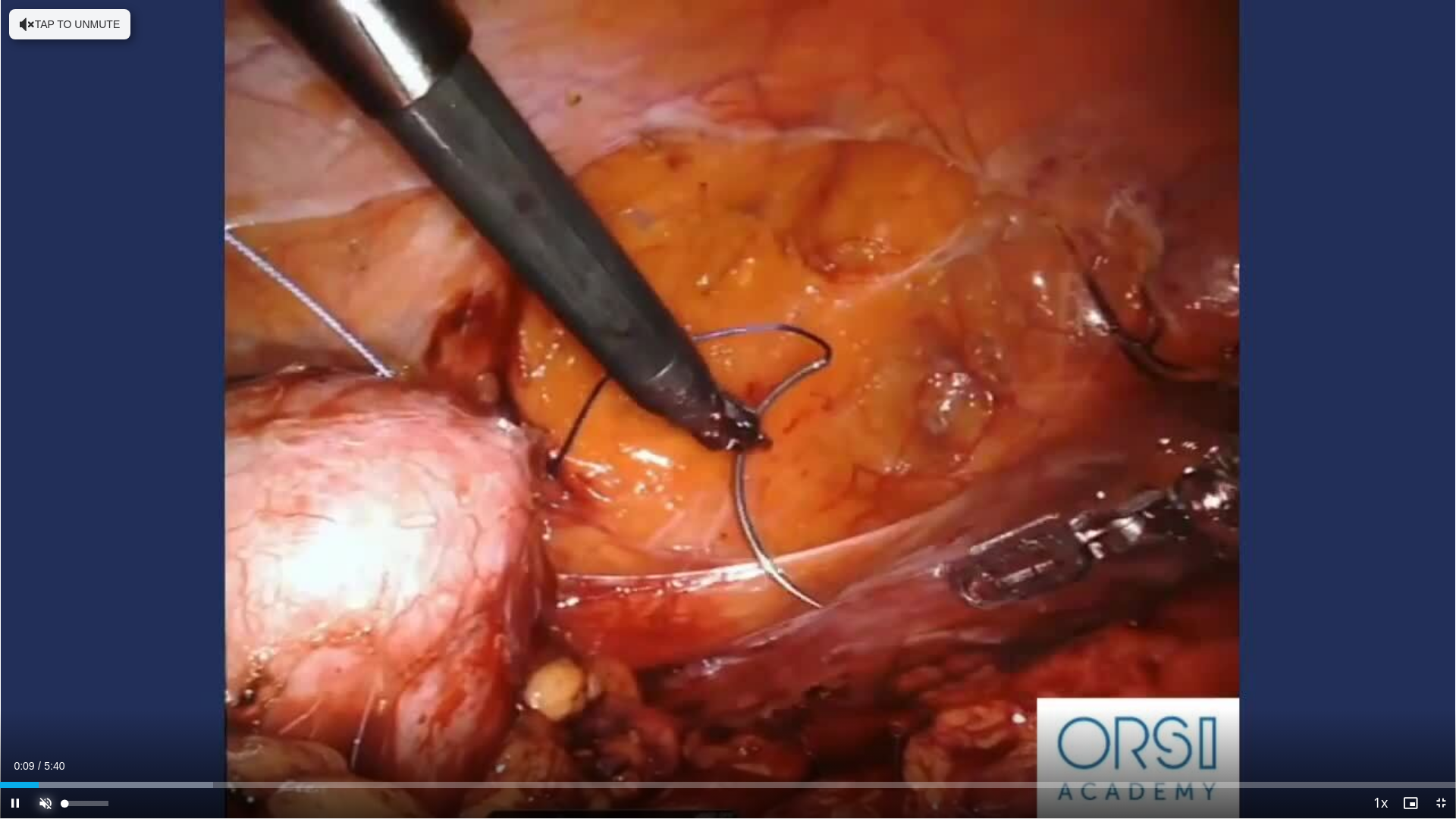 click at bounding box center [46, 803] 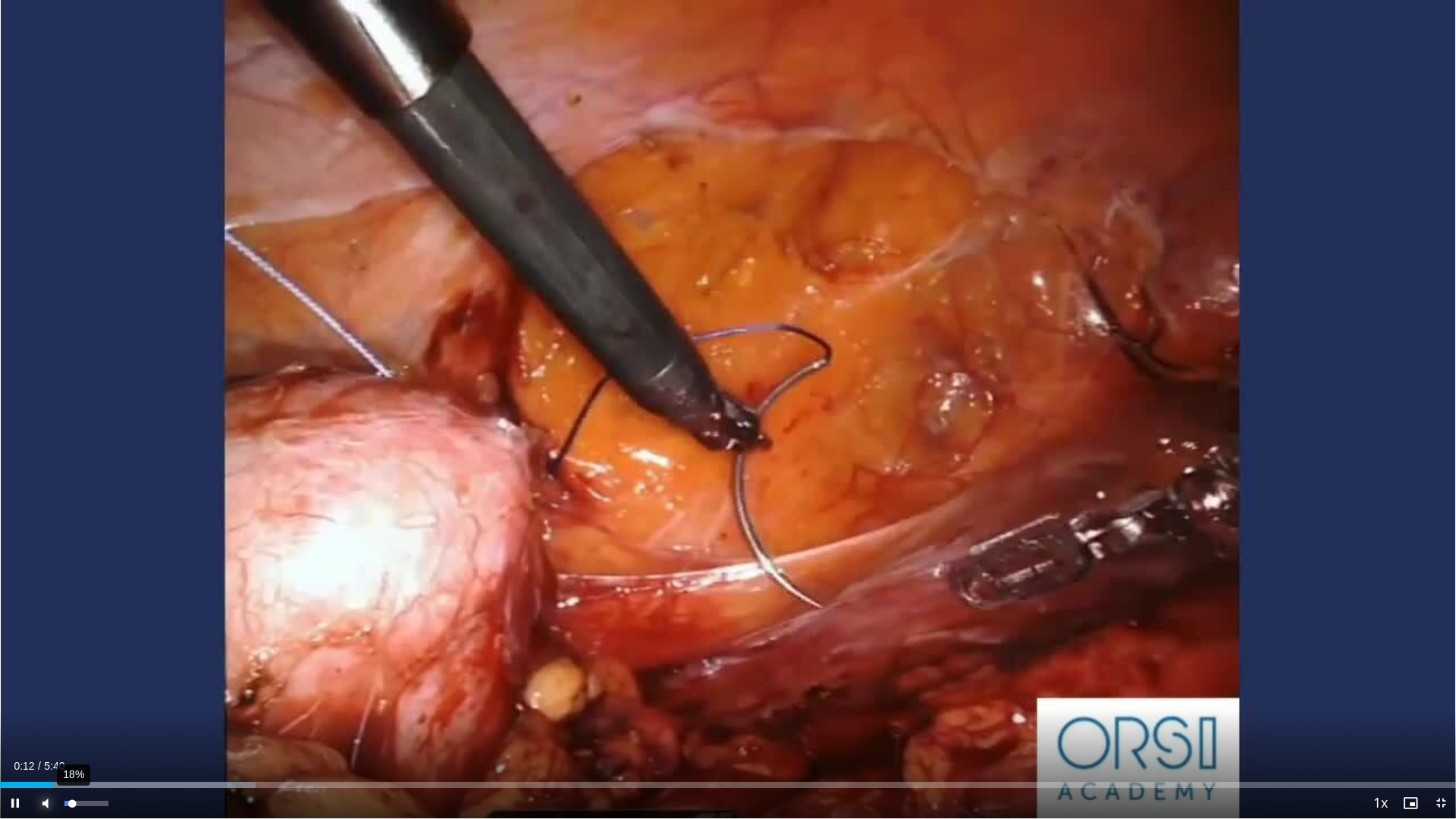 drag, startPoint x: 87, startPoint y: 801, endPoint x: 72, endPoint y: 804, distance: 15.297059 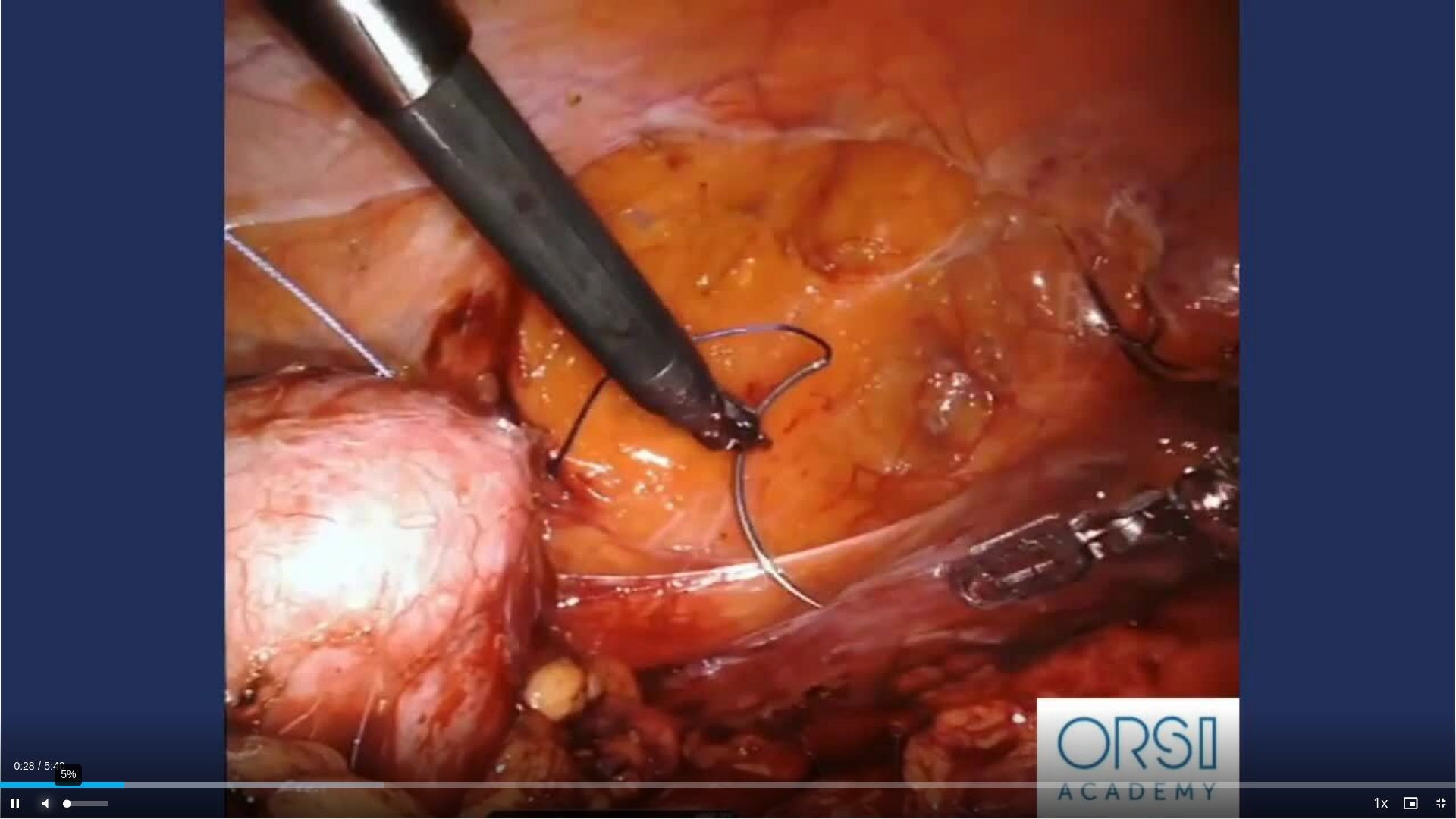 click on "5%" at bounding box center (86, 803) 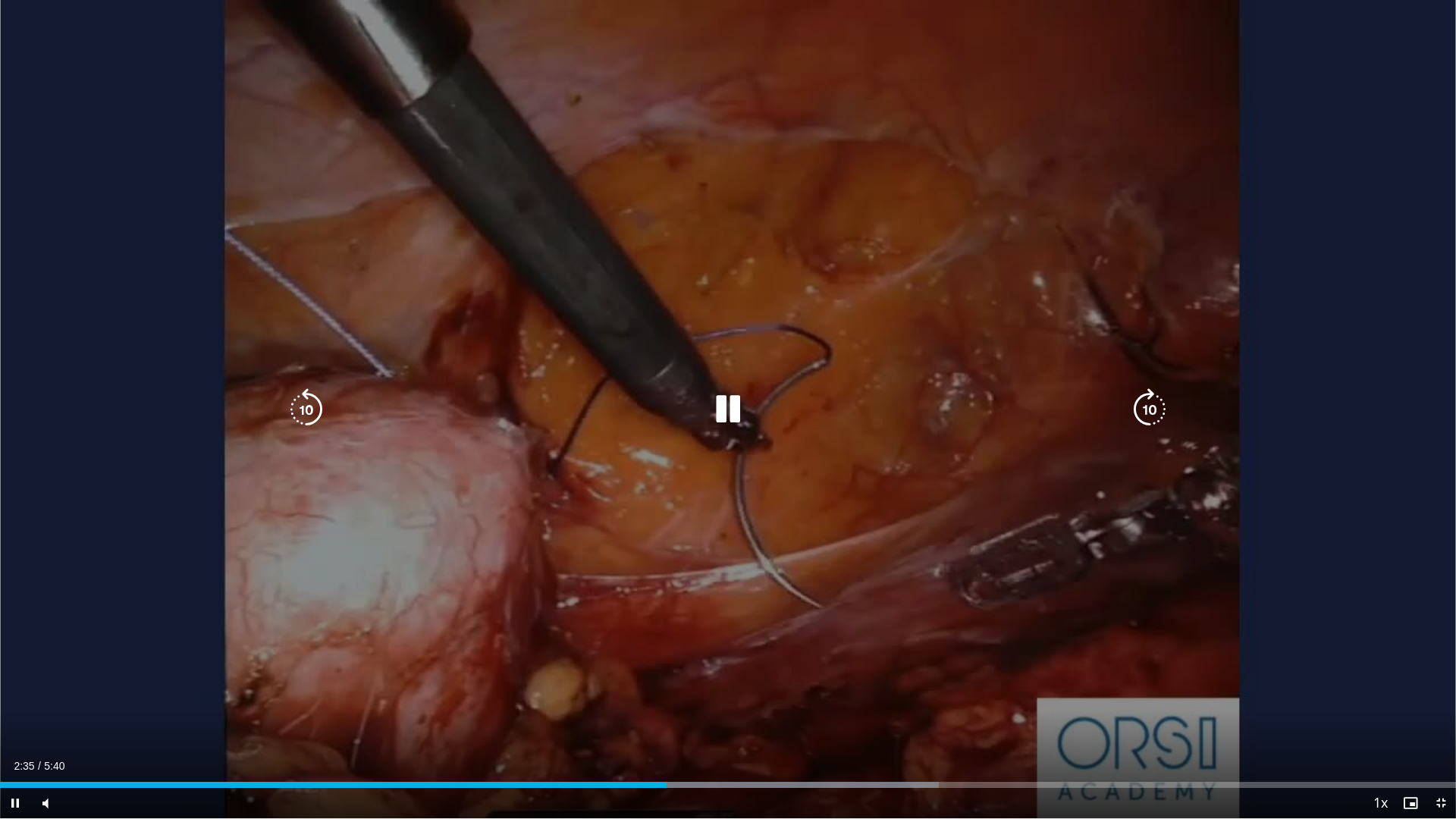 click at bounding box center [728, 410] 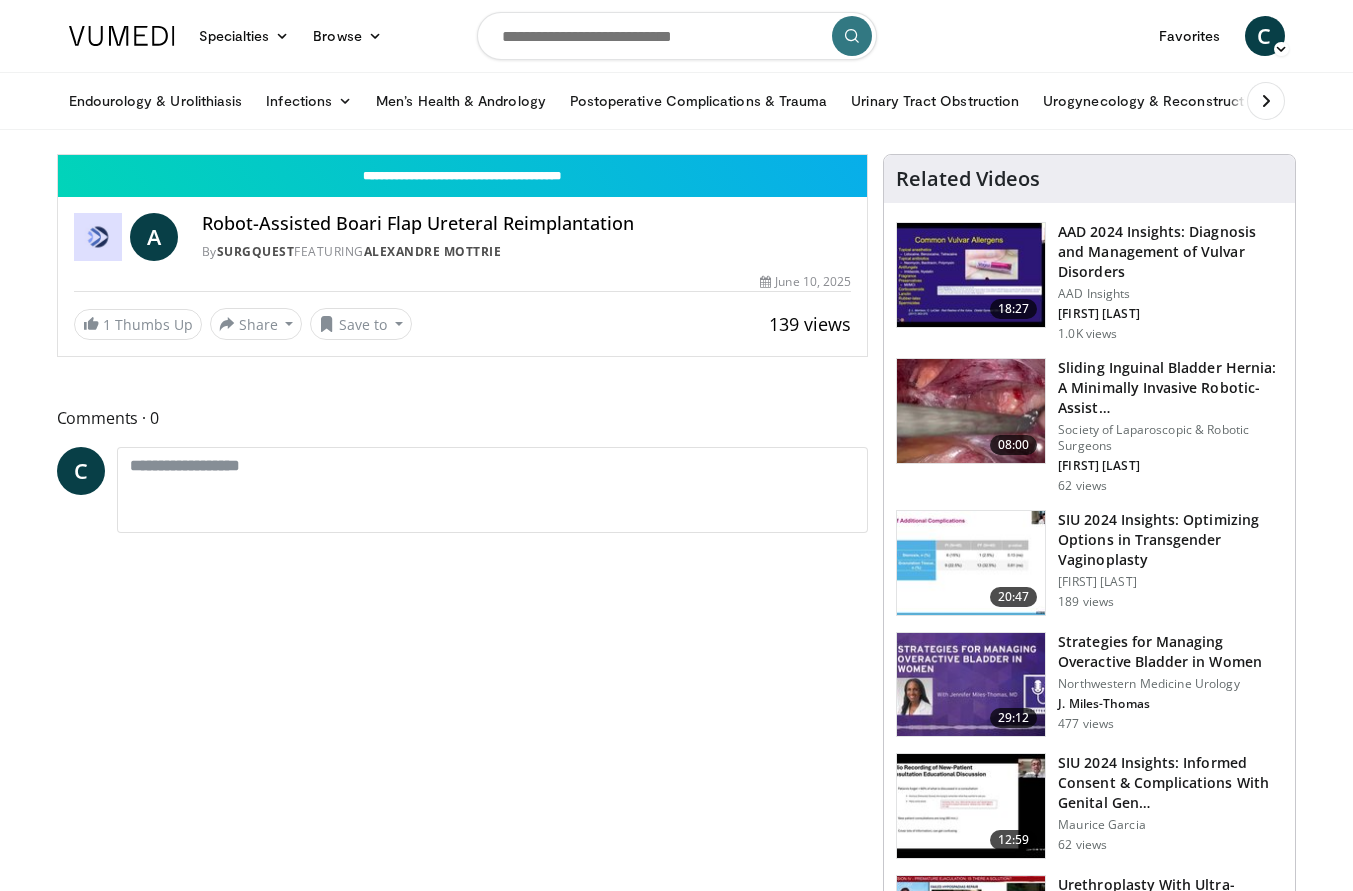 scroll, scrollTop: 0, scrollLeft: 0, axis: both 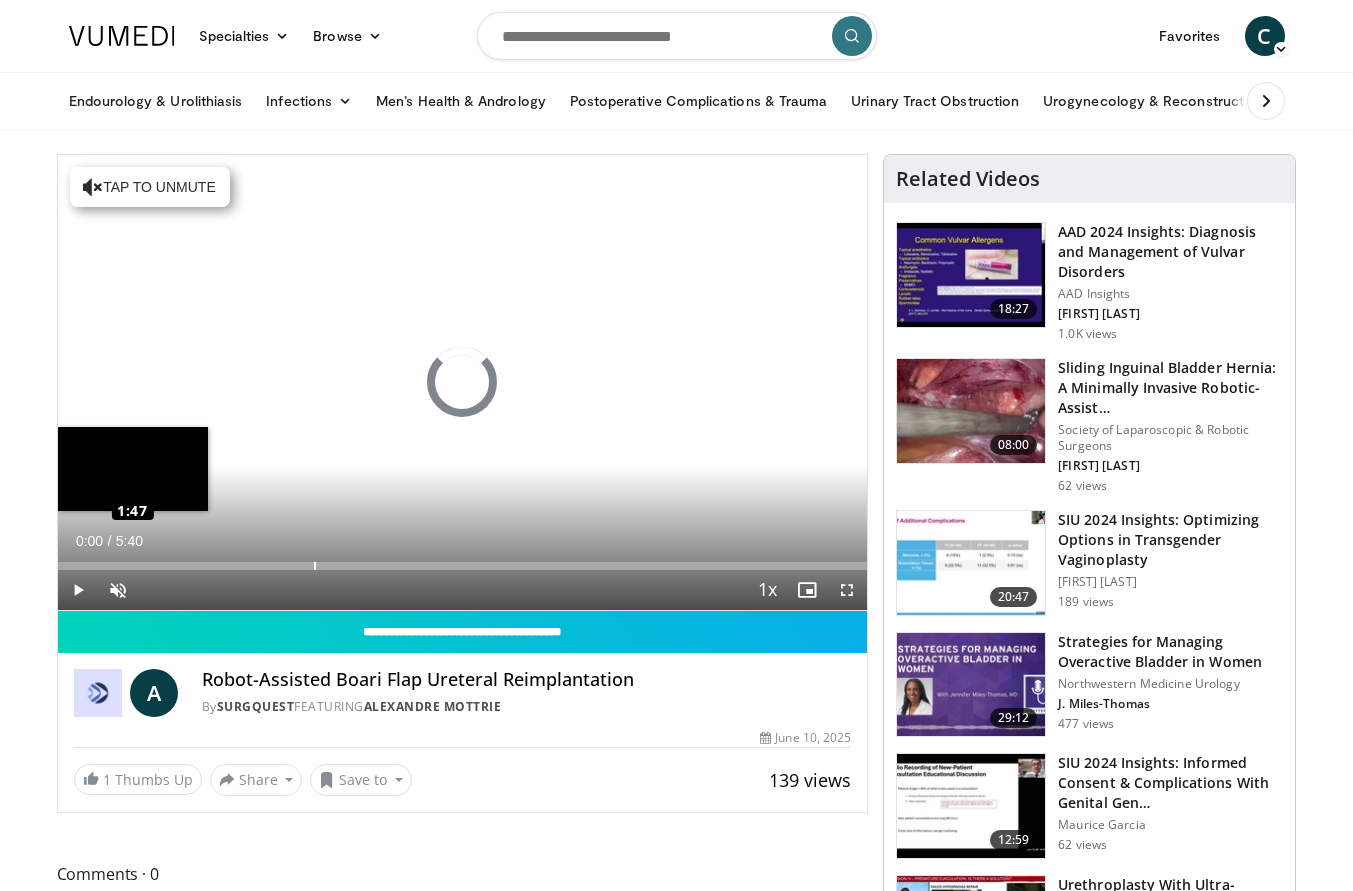 drag, startPoint x: 114, startPoint y: 563, endPoint x: 315, endPoint y: 553, distance: 201.2486 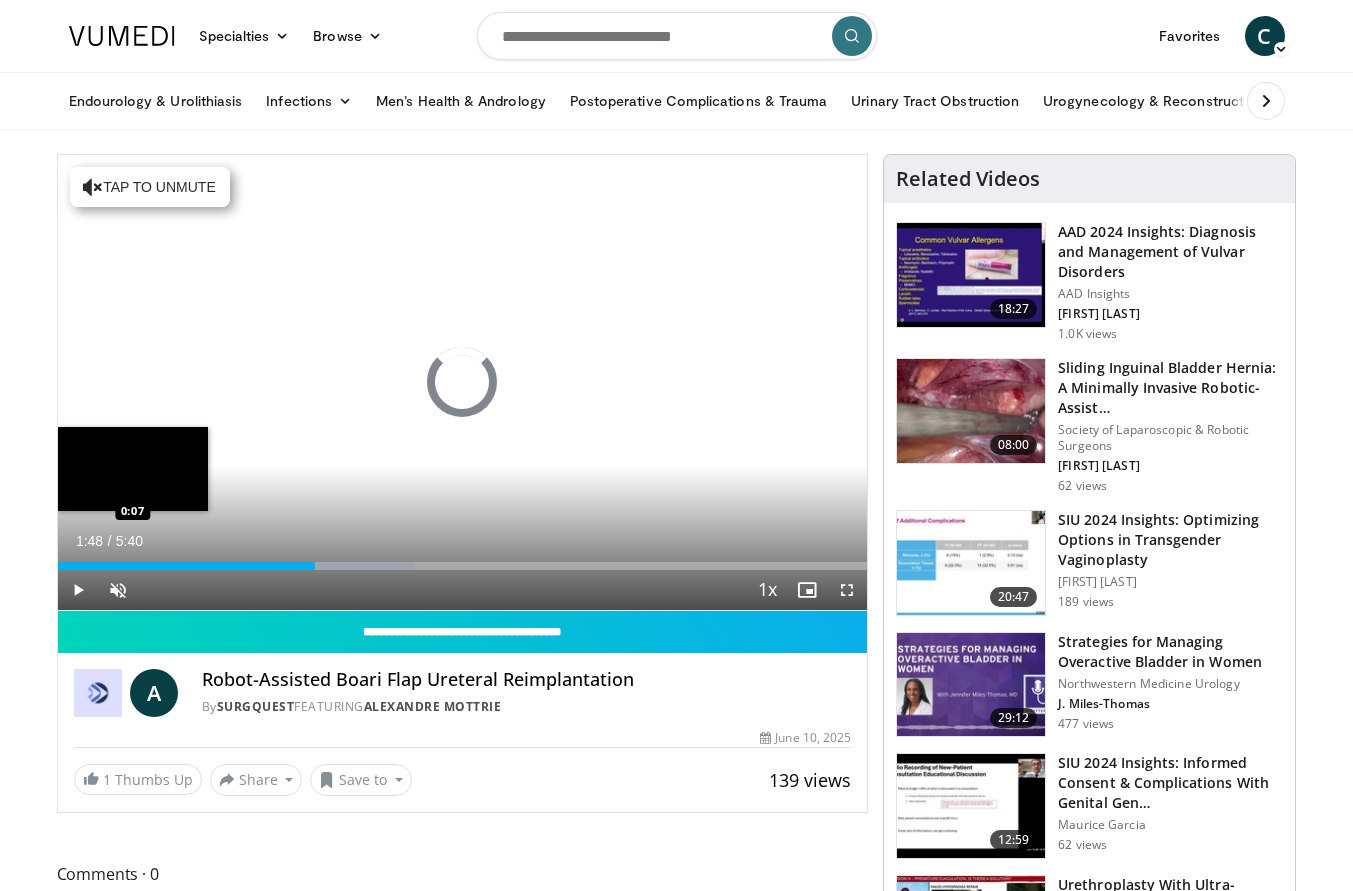 click on "1:48" at bounding box center [187, 566] 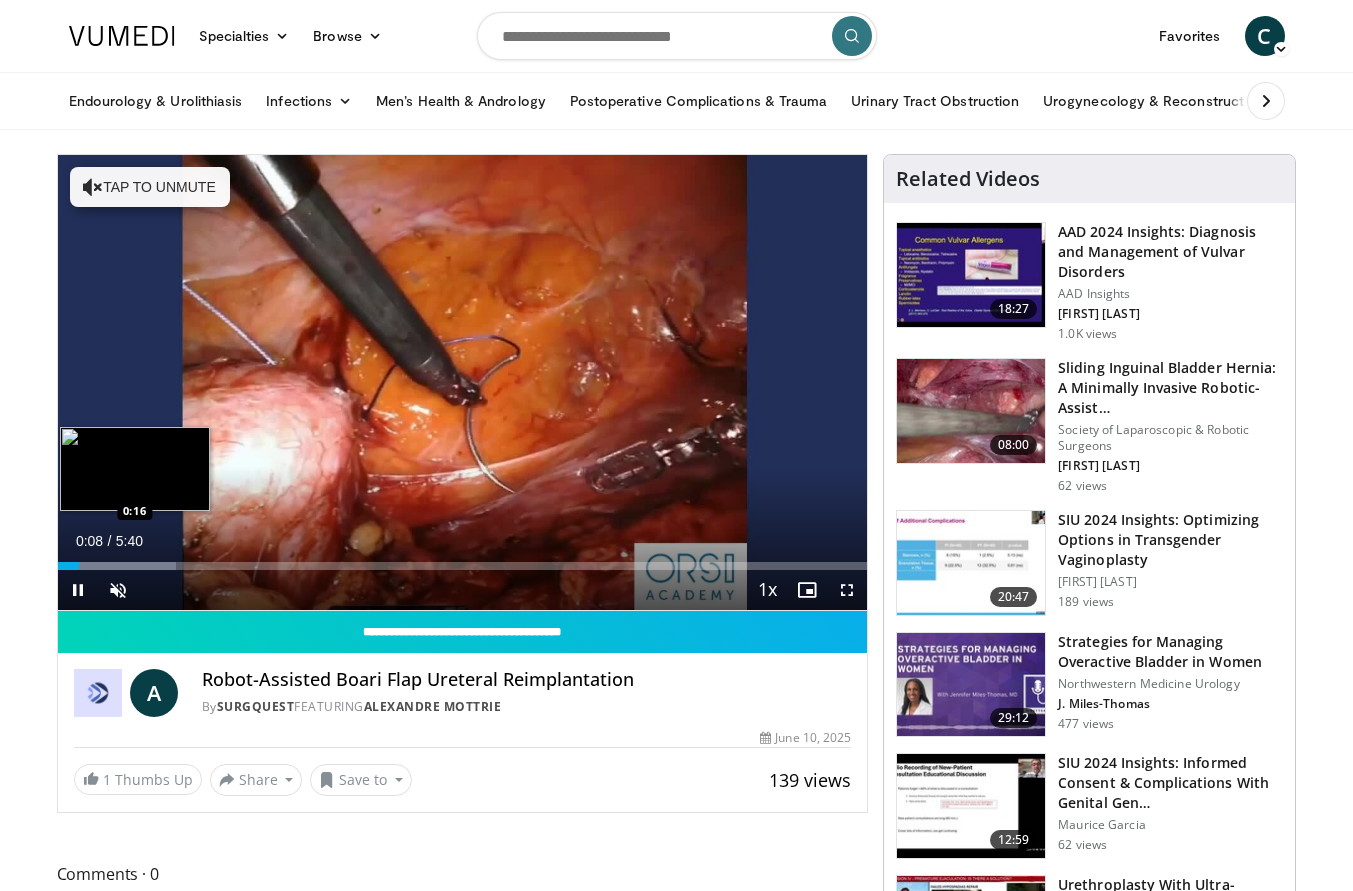 click on "Loaded :  14.64% 0:09 0:16" at bounding box center [463, 566] 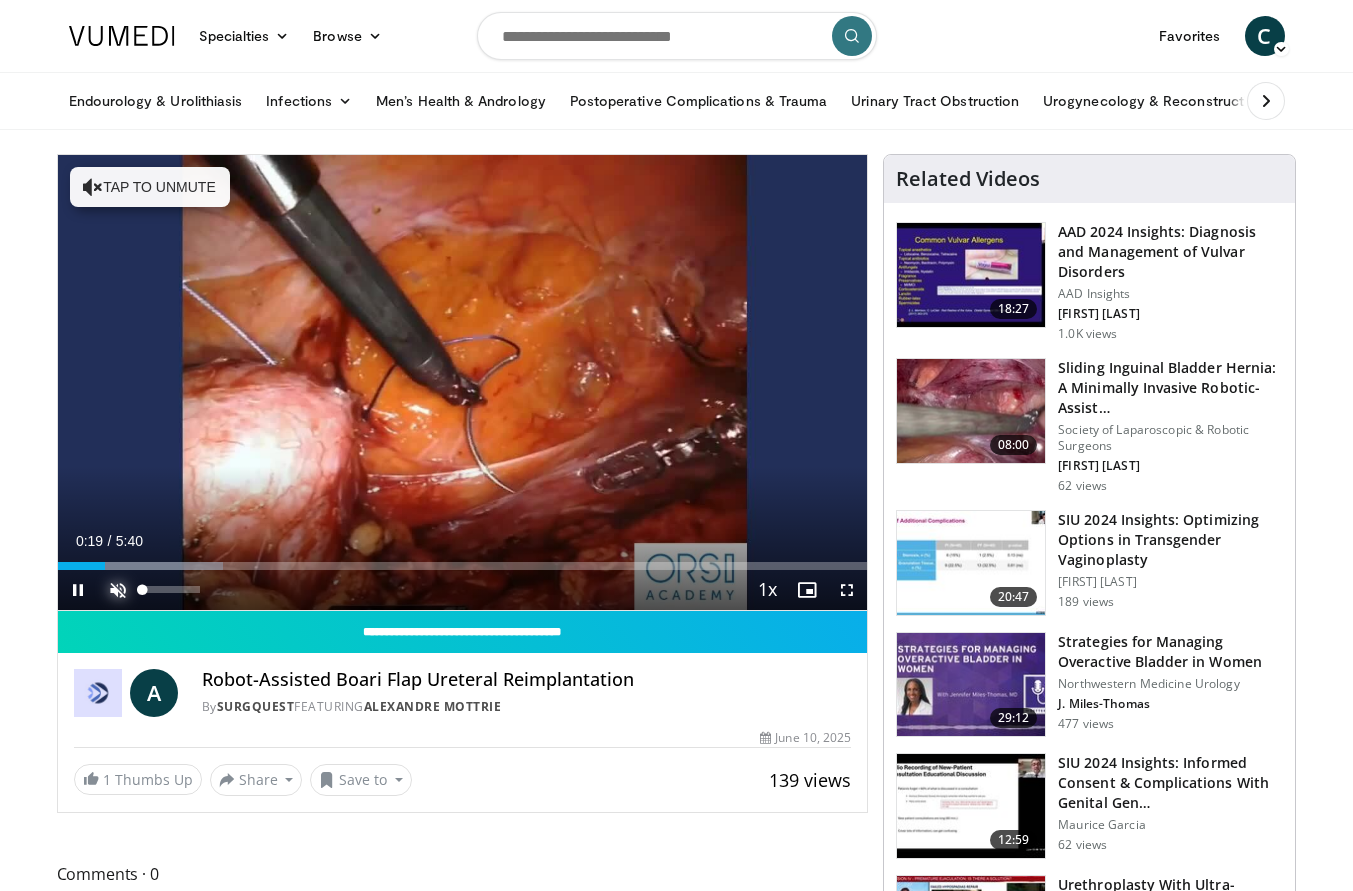 click at bounding box center (118, 590) 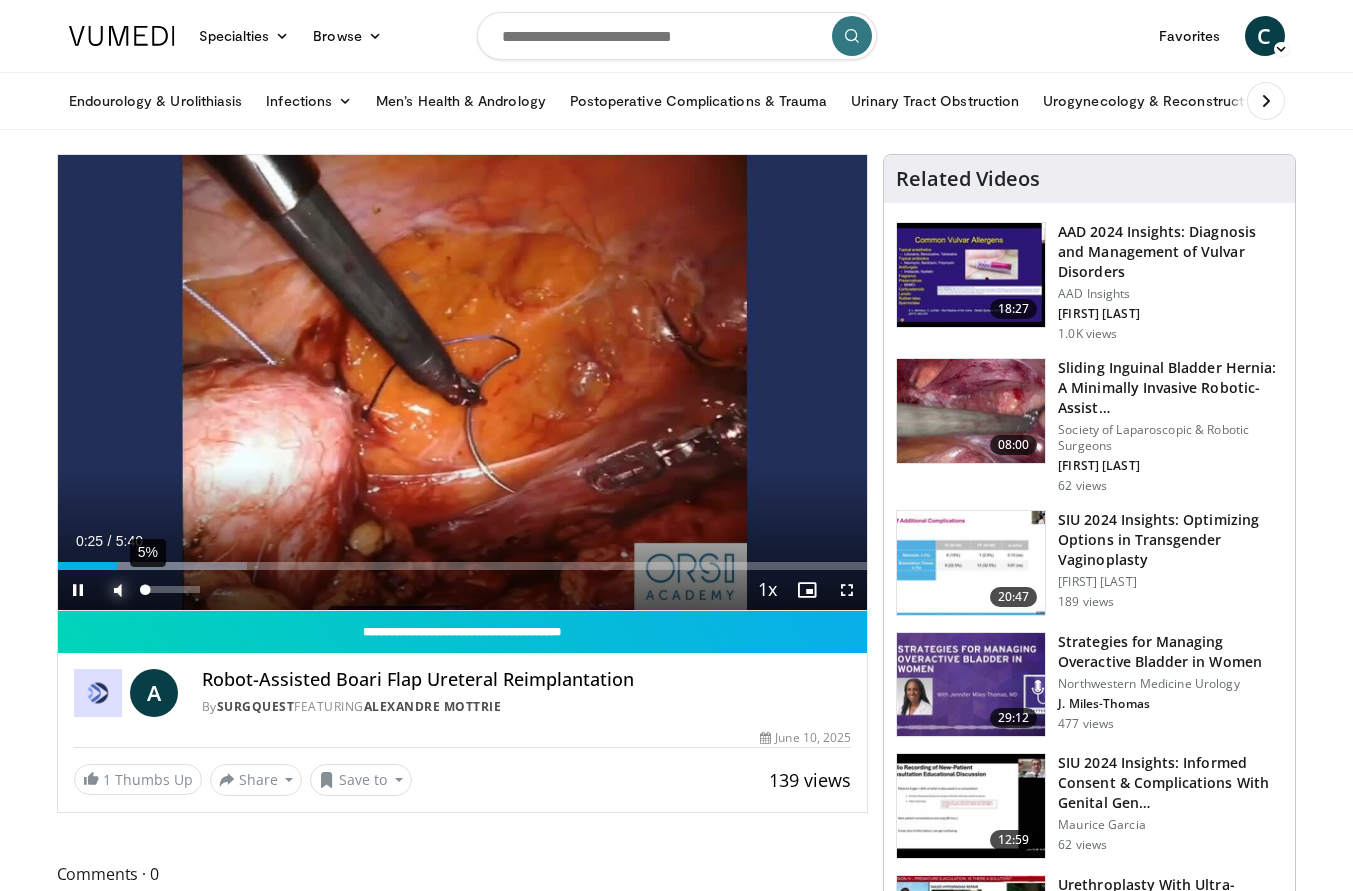 drag, startPoint x: 164, startPoint y: 587, endPoint x: 146, endPoint y: 590, distance: 18.248287 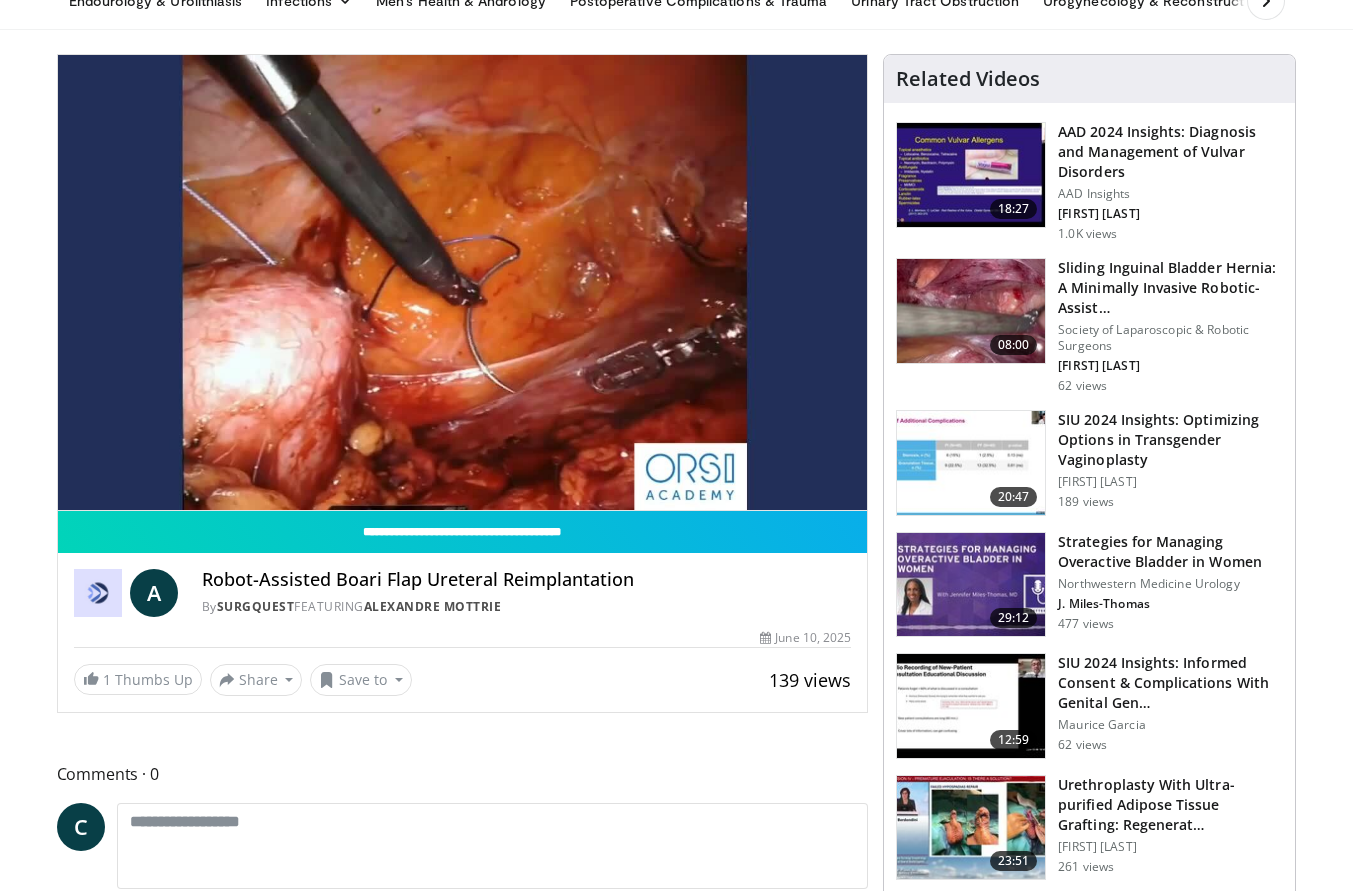 scroll, scrollTop: 0, scrollLeft: 0, axis: both 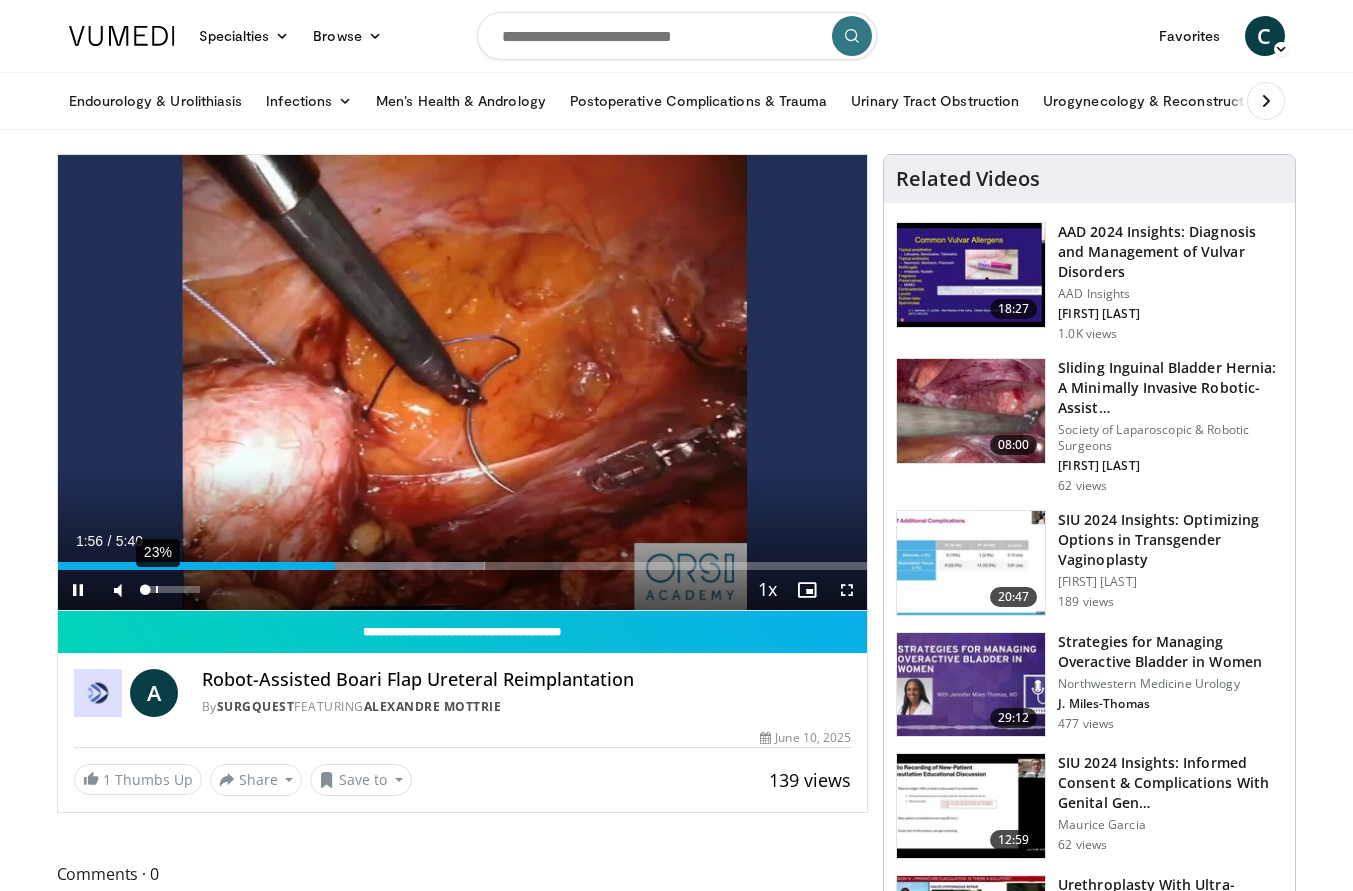 click on "23%" at bounding box center (172, 590) 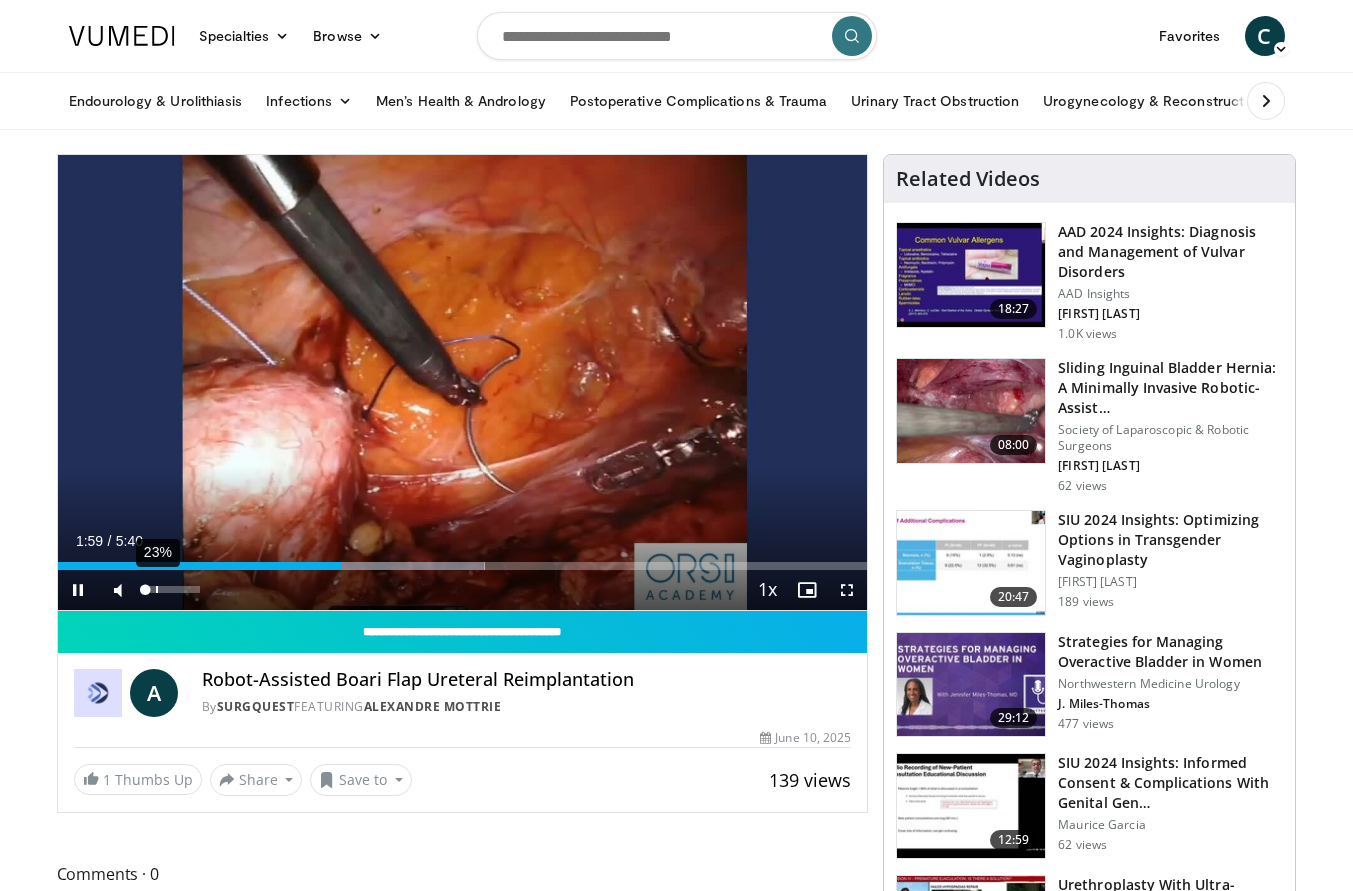 click on "23%" at bounding box center (172, 590) 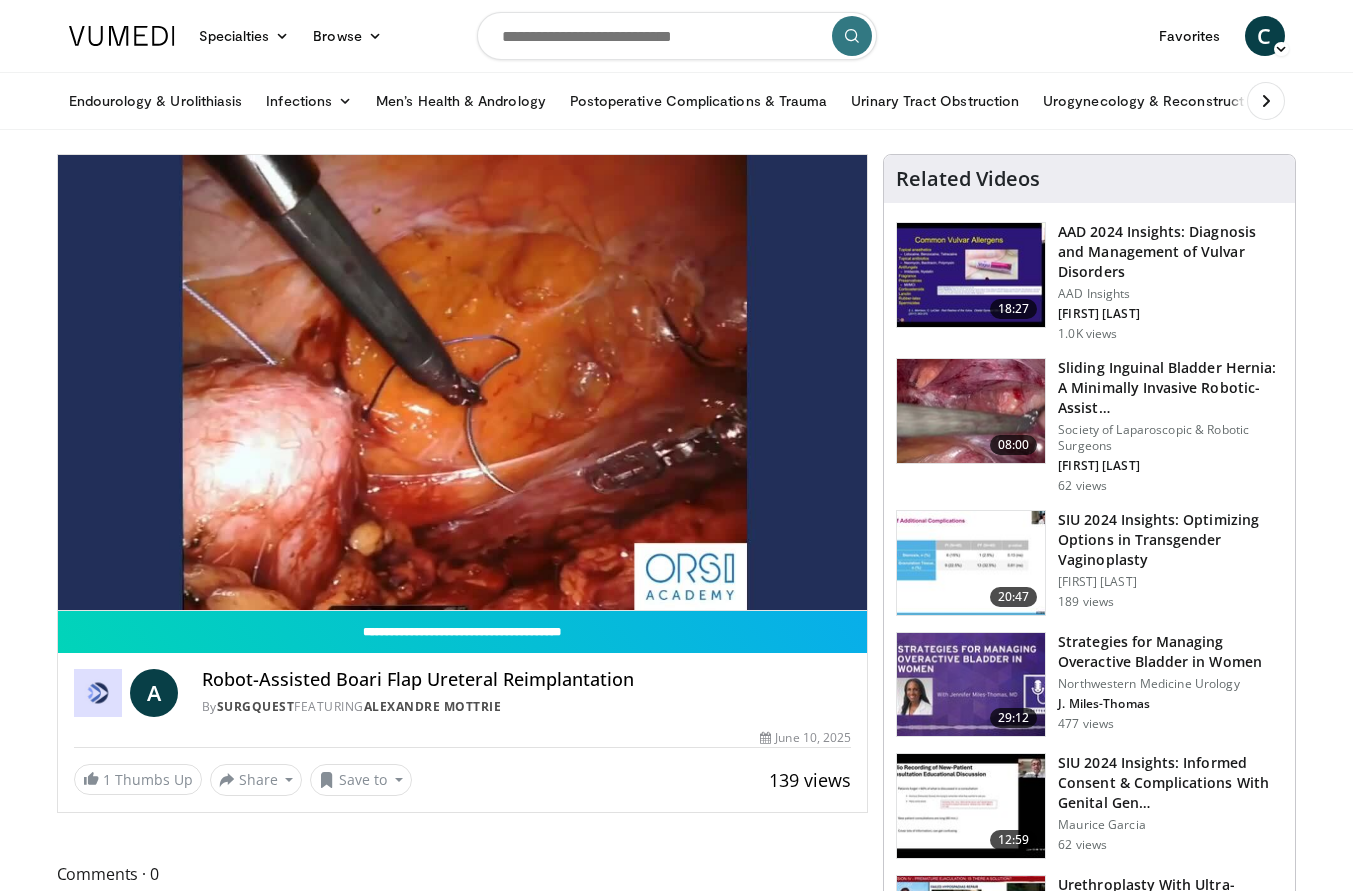 drag, startPoint x: 141, startPoint y: 589, endPoint x: 157, endPoint y: 584, distance: 16.763054 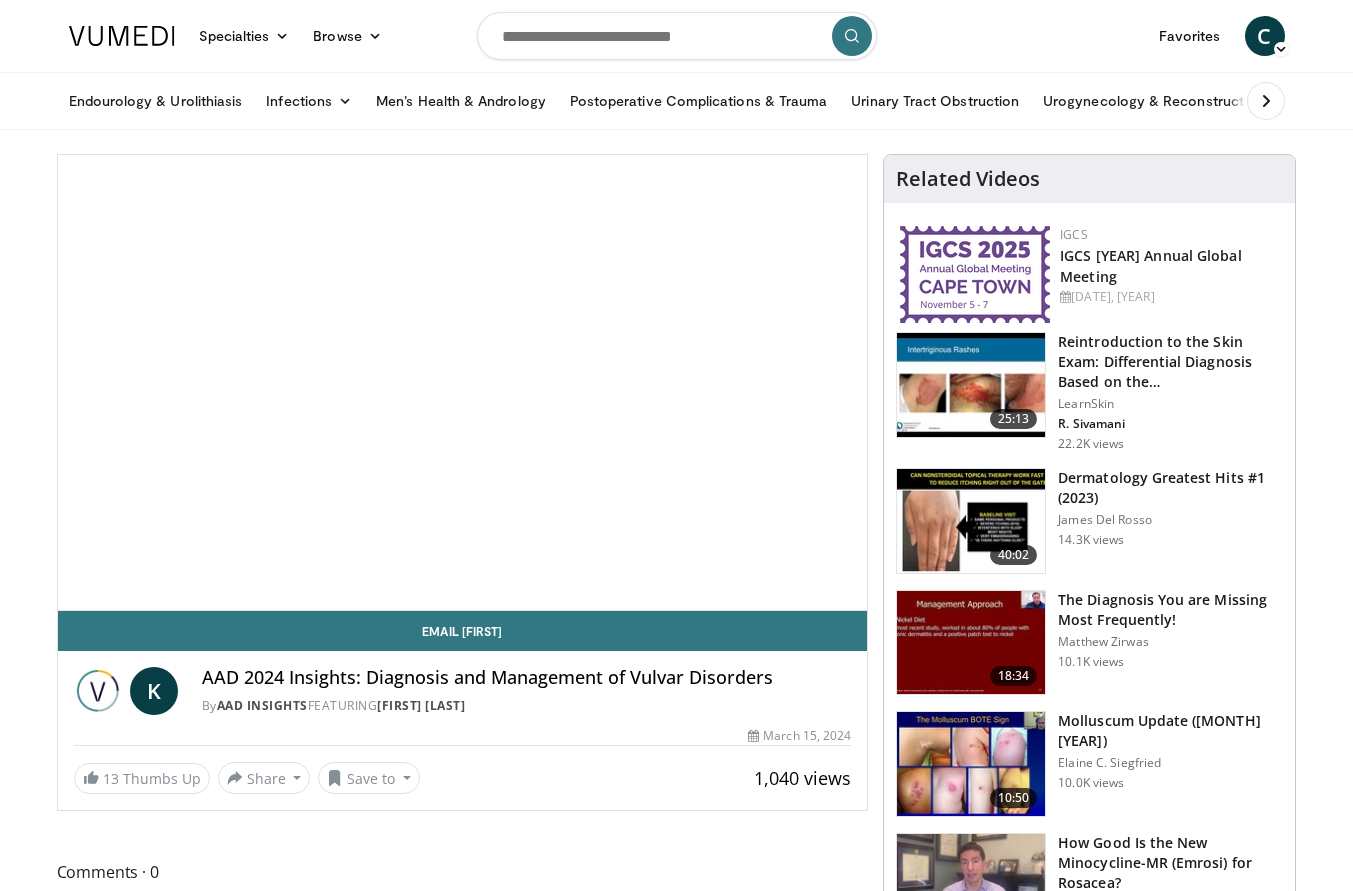 scroll, scrollTop: 0, scrollLeft: 0, axis: both 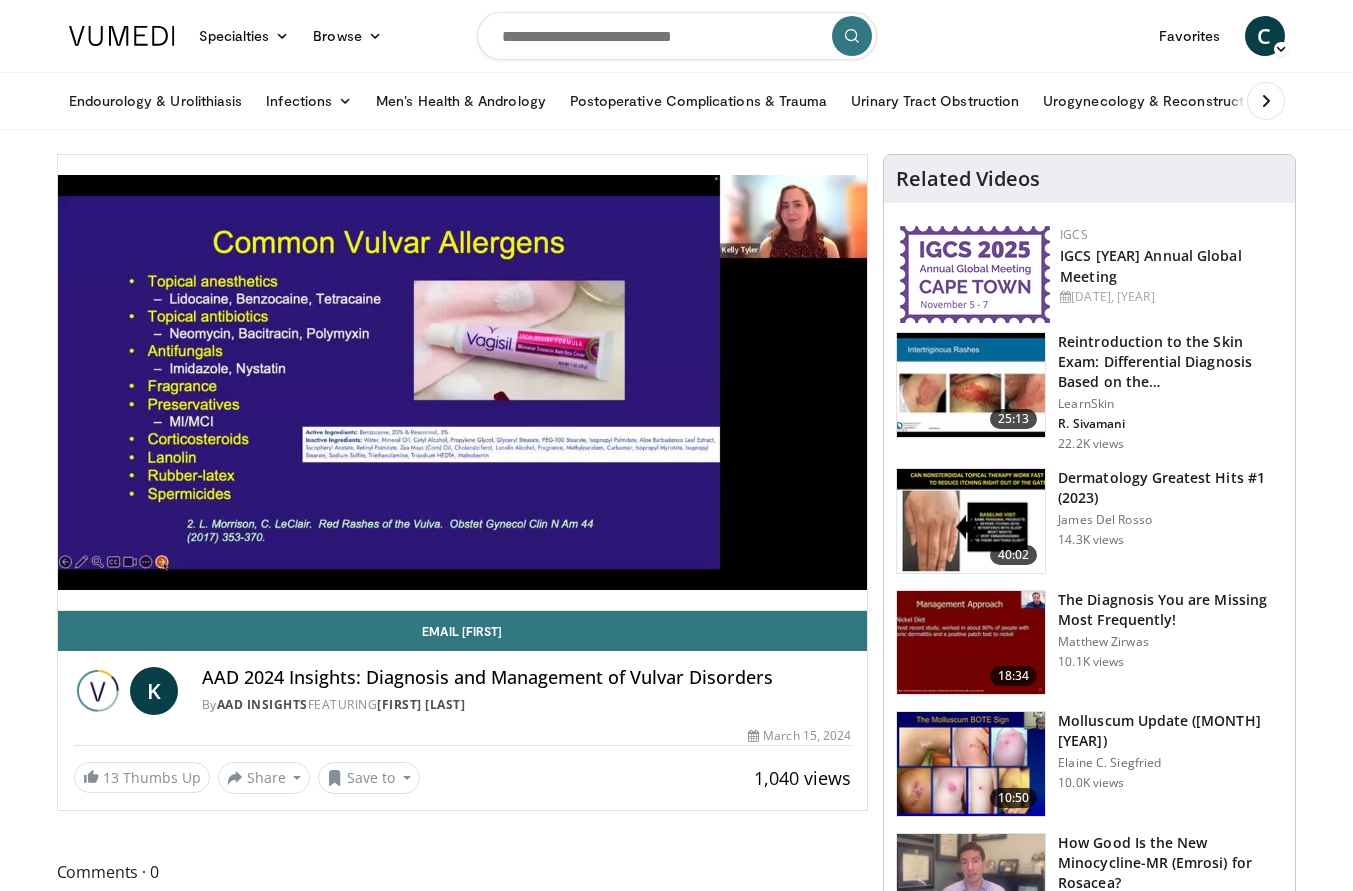 click at bounding box center [677, 36] 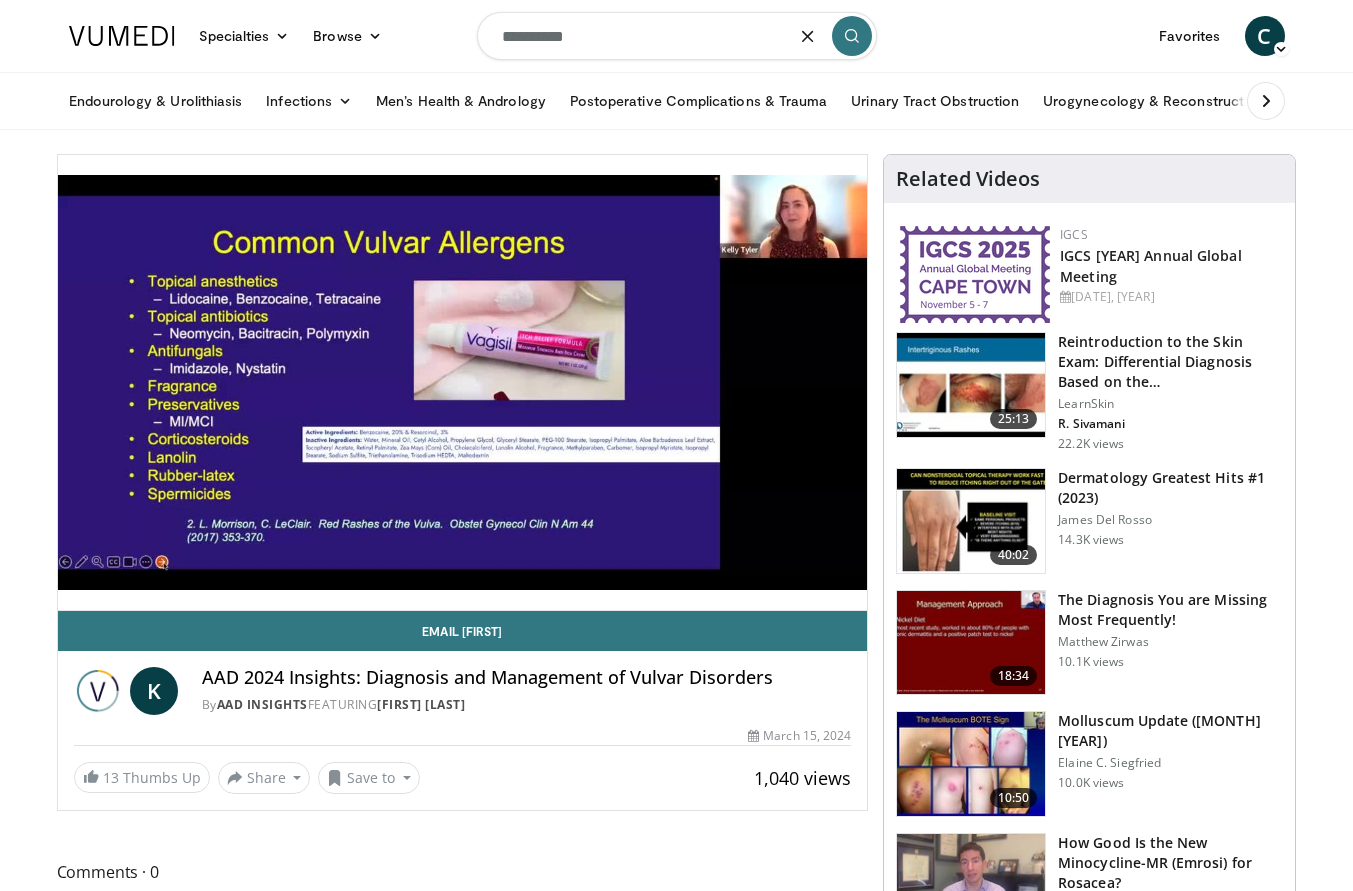 type on "**********" 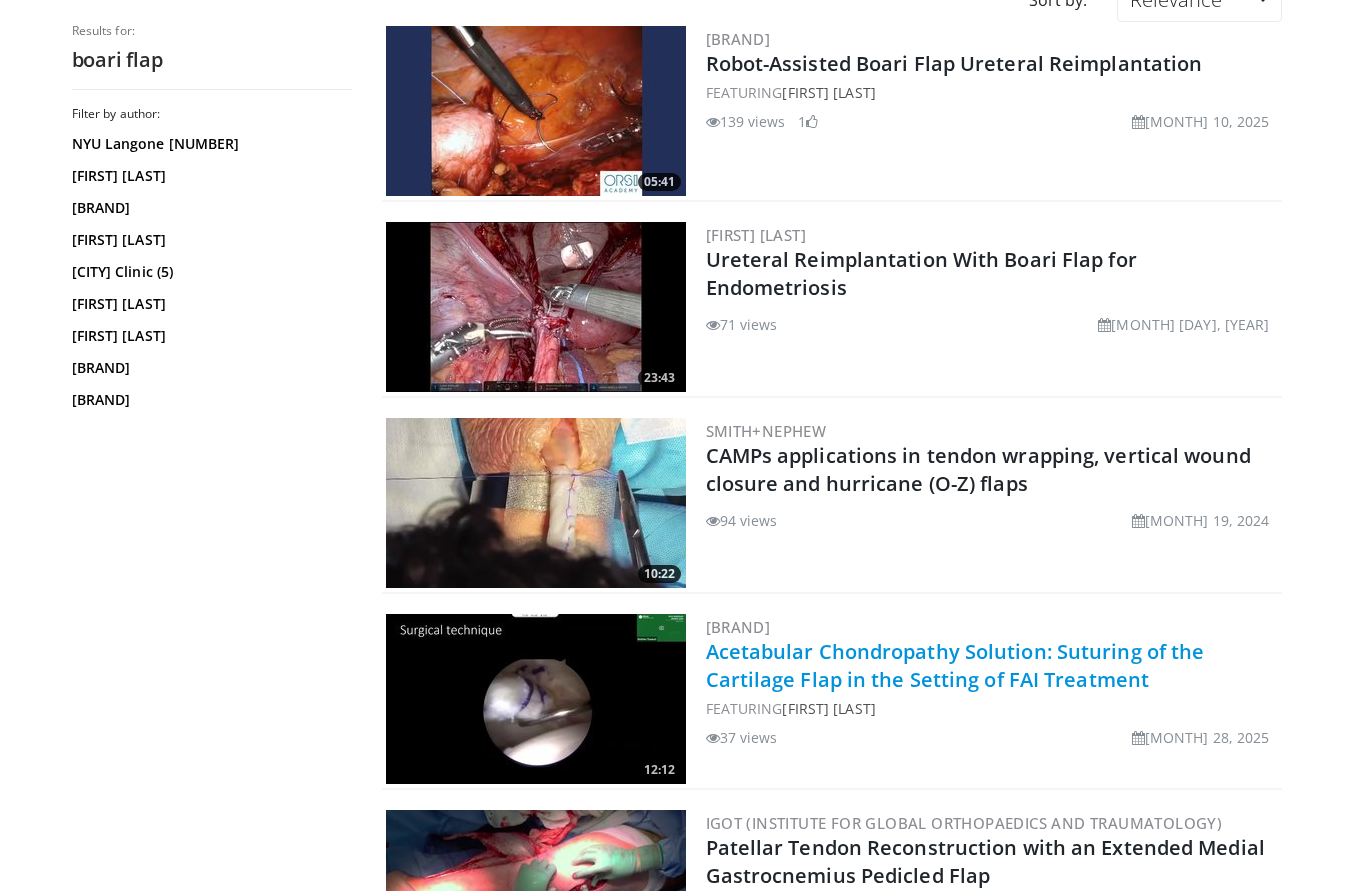scroll, scrollTop: 0, scrollLeft: 0, axis: both 